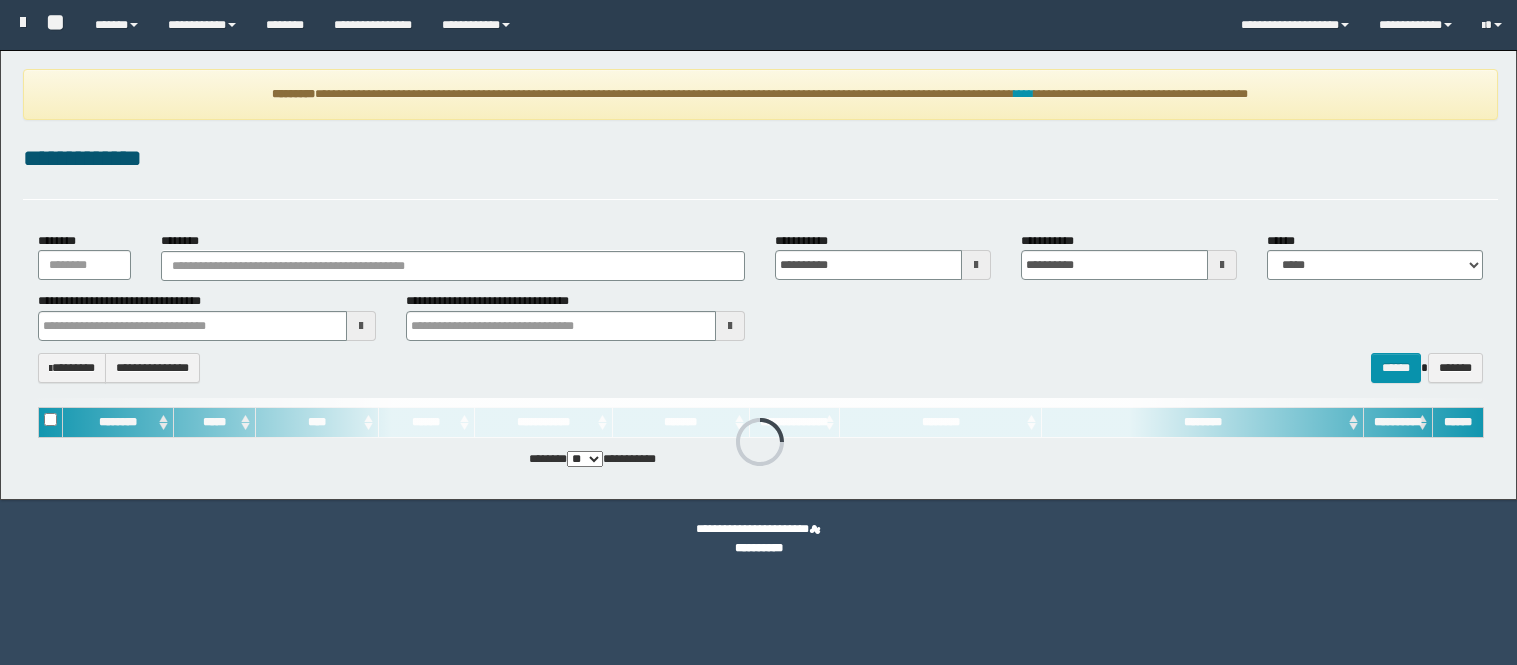 scroll, scrollTop: 0, scrollLeft: 0, axis: both 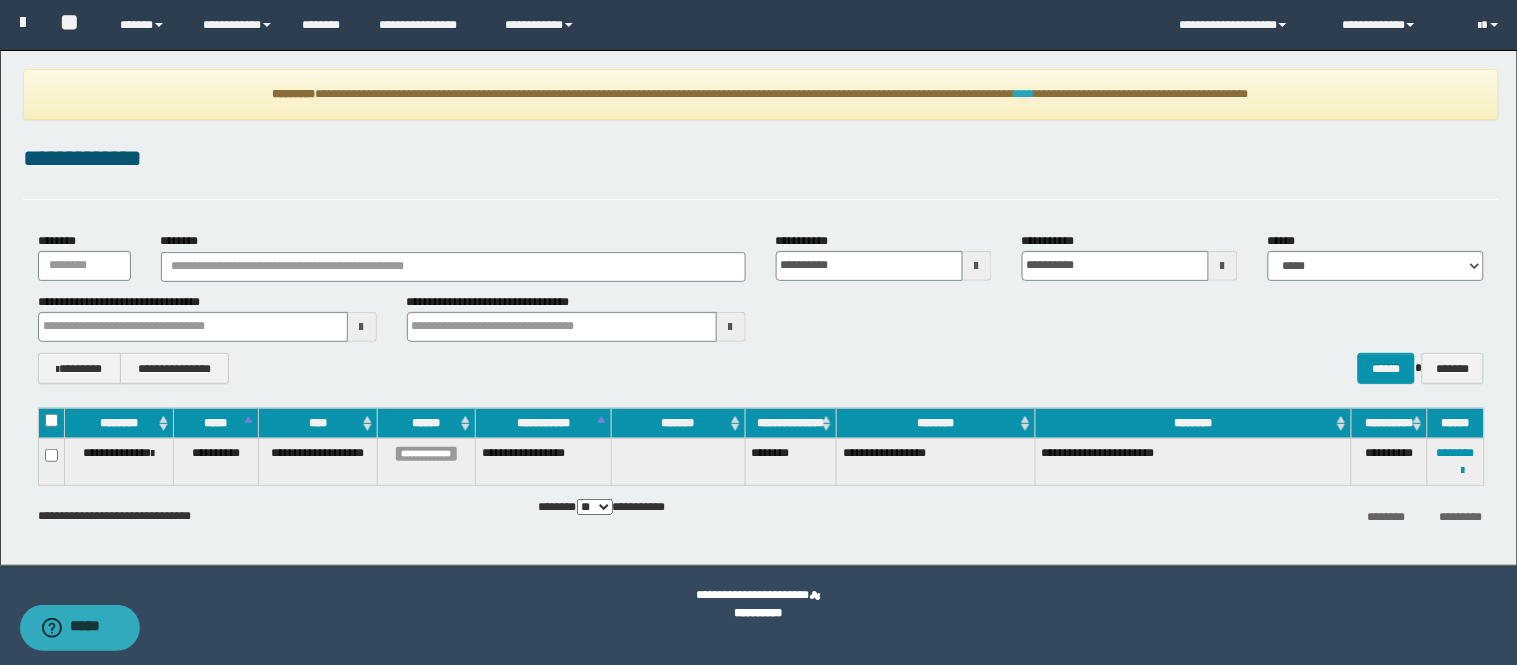 click on "****" at bounding box center (1025, 94) 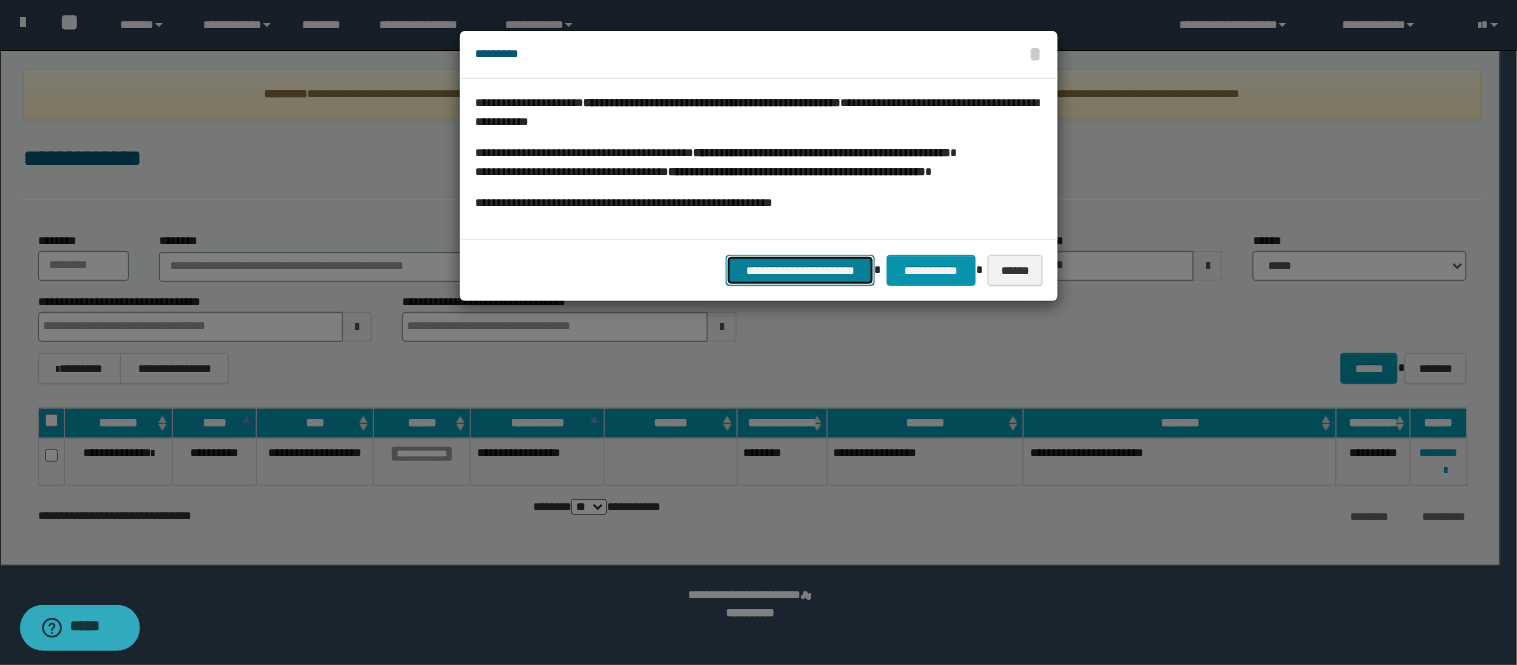 click on "**********" at bounding box center [800, 270] 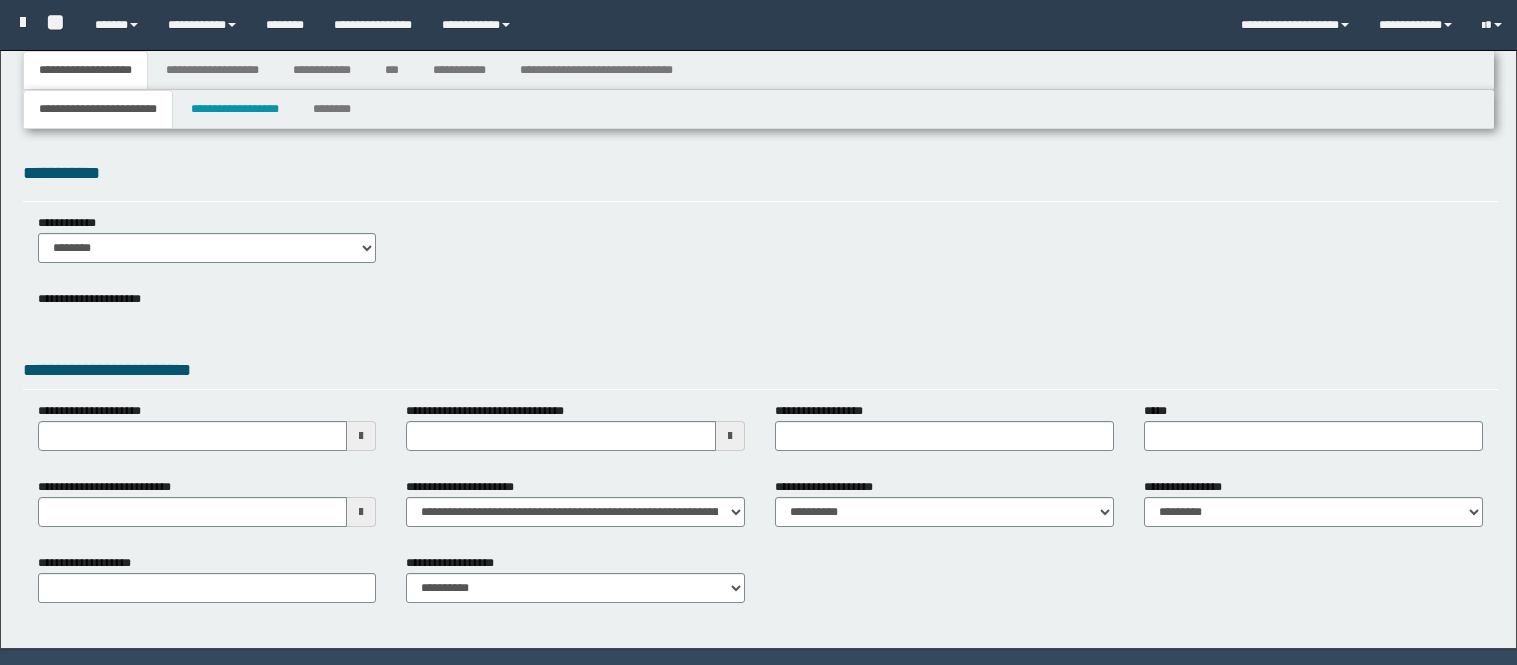 type 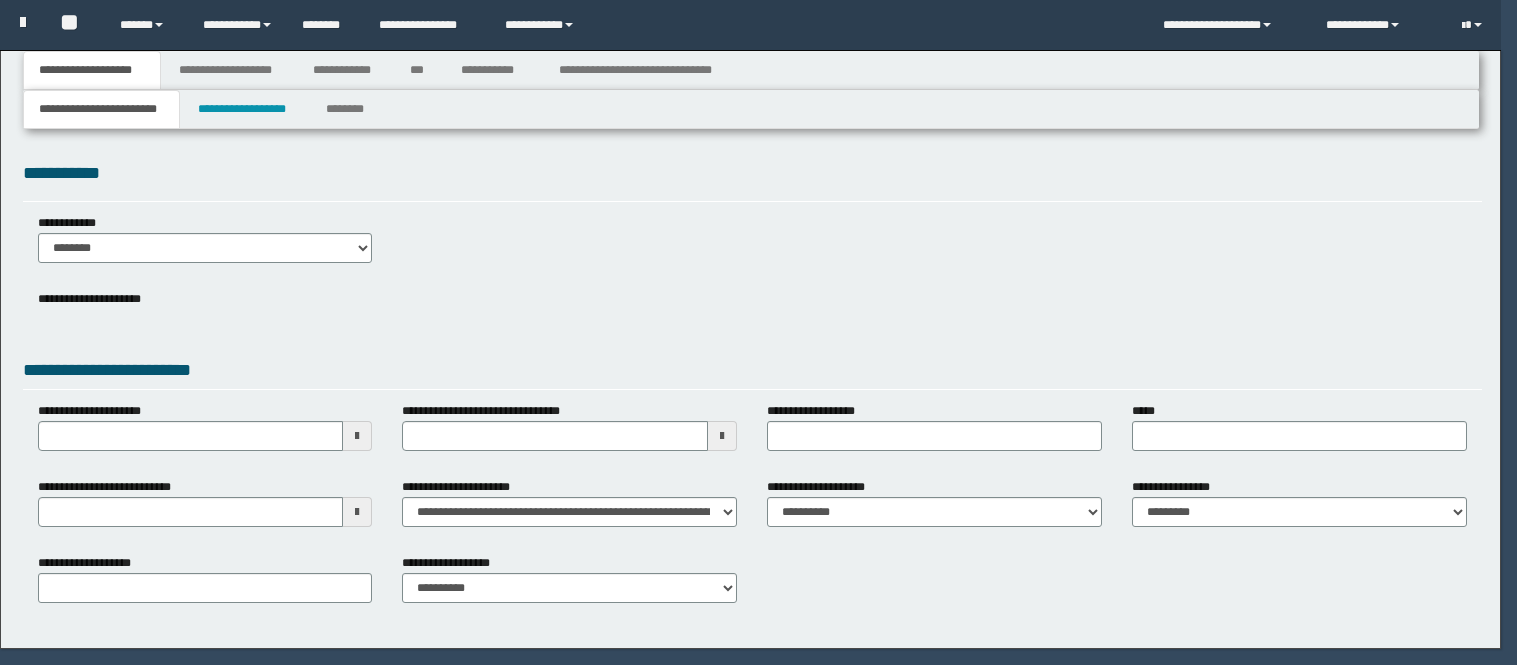 scroll, scrollTop: 0, scrollLeft: 0, axis: both 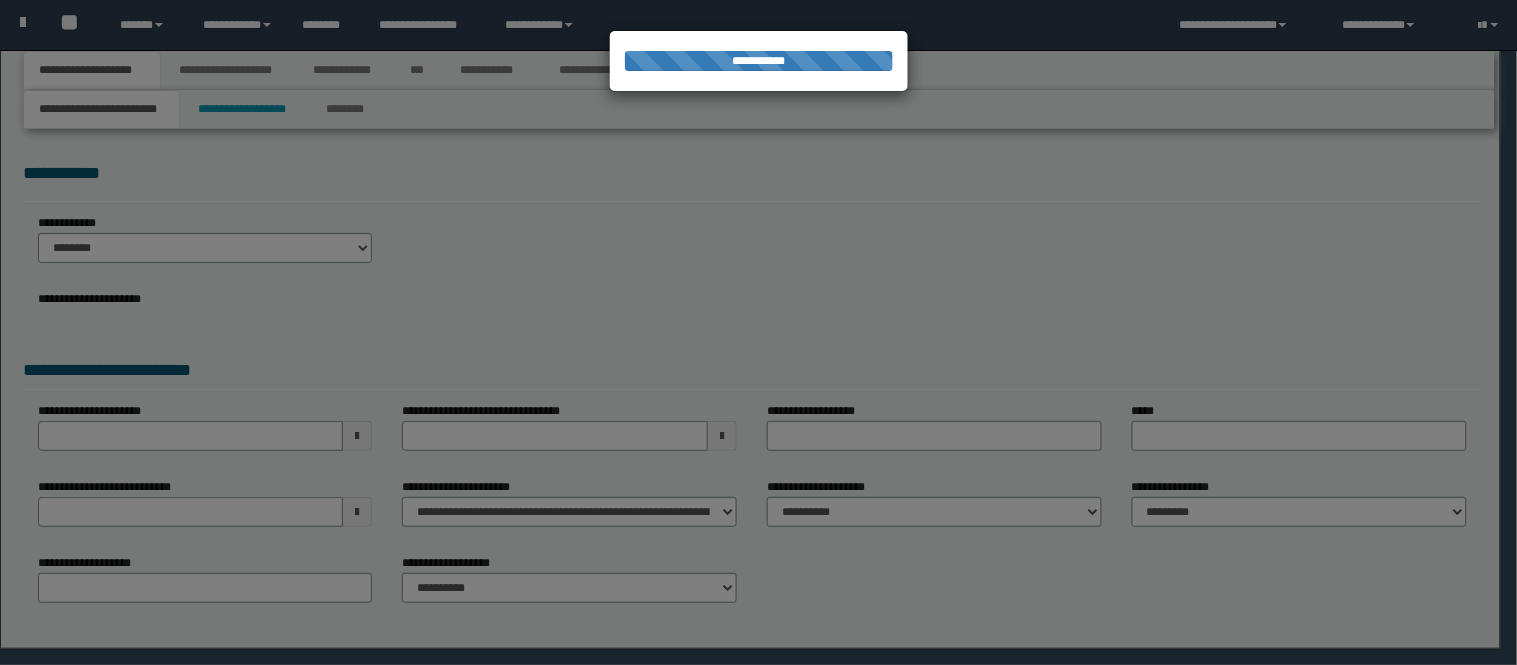 select on "*" 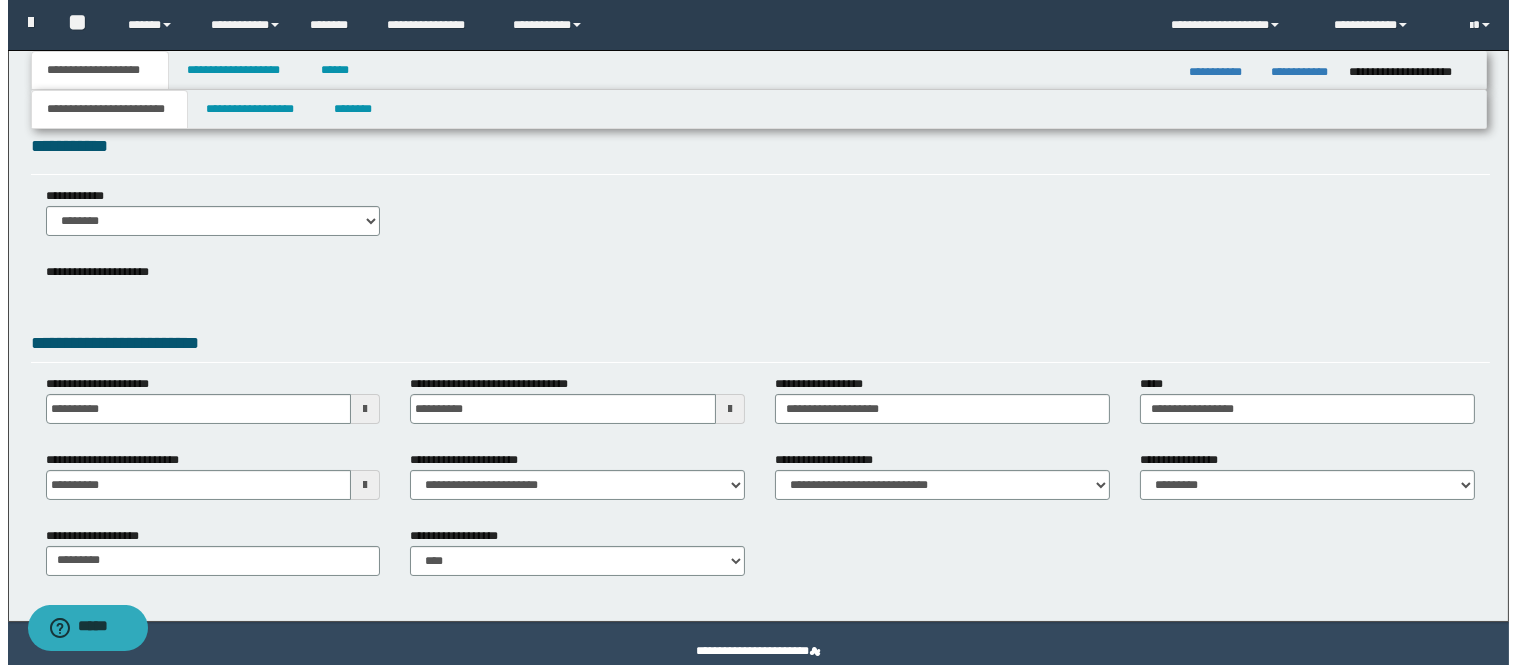 scroll, scrollTop: 0, scrollLeft: 0, axis: both 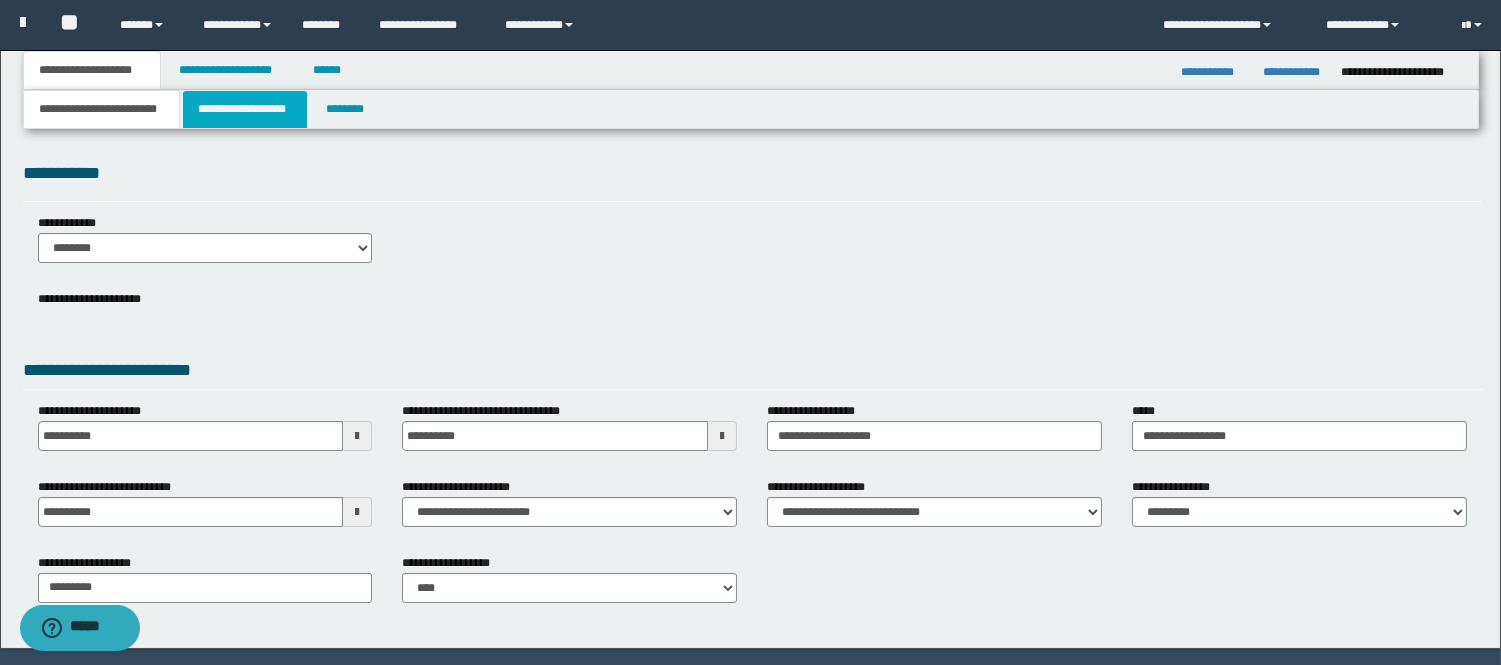 click on "**********" at bounding box center [245, 109] 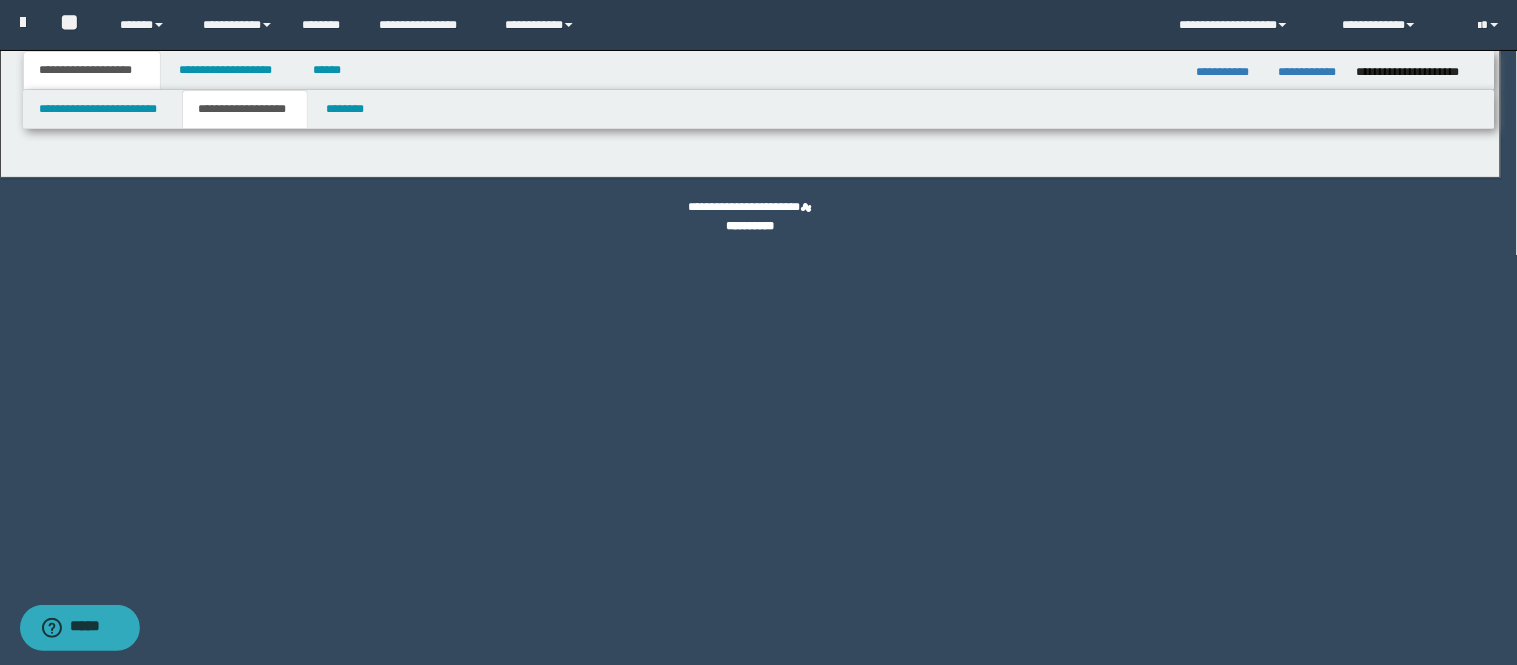 type on "********" 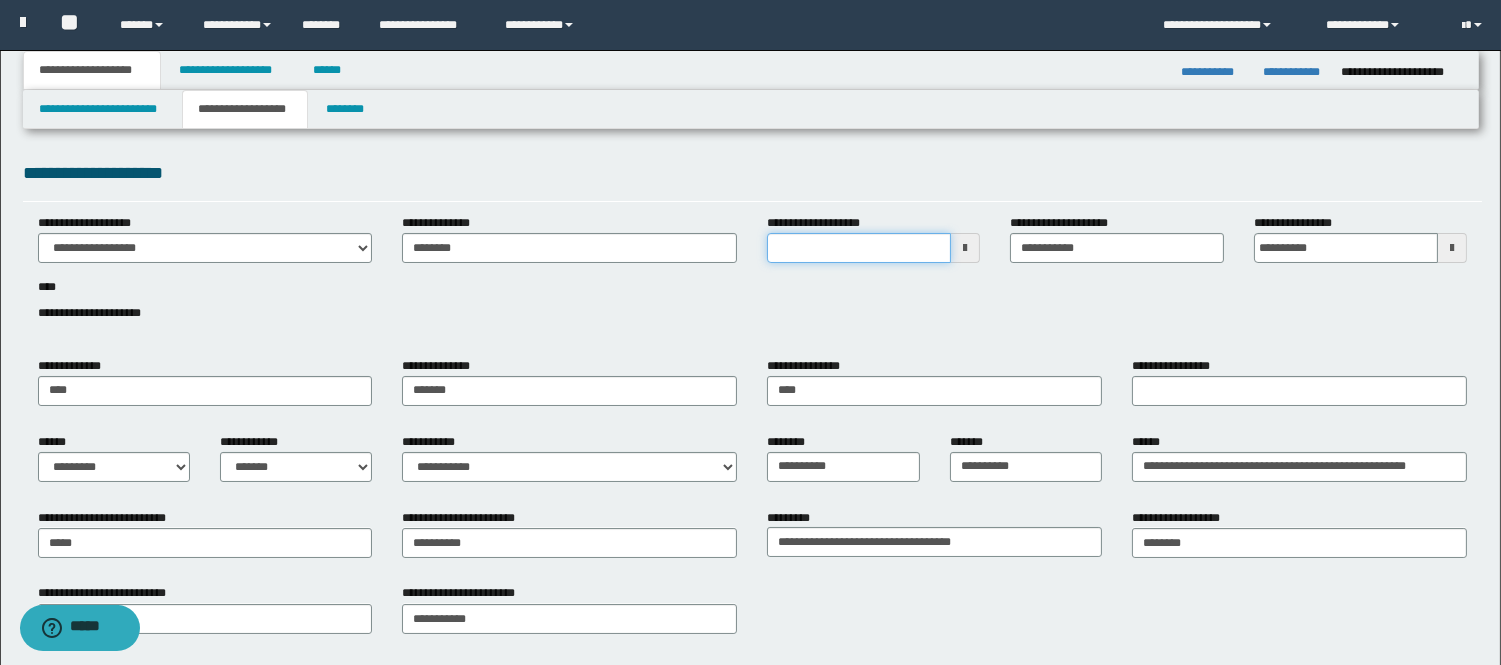 click on "**********" at bounding box center (859, 248) 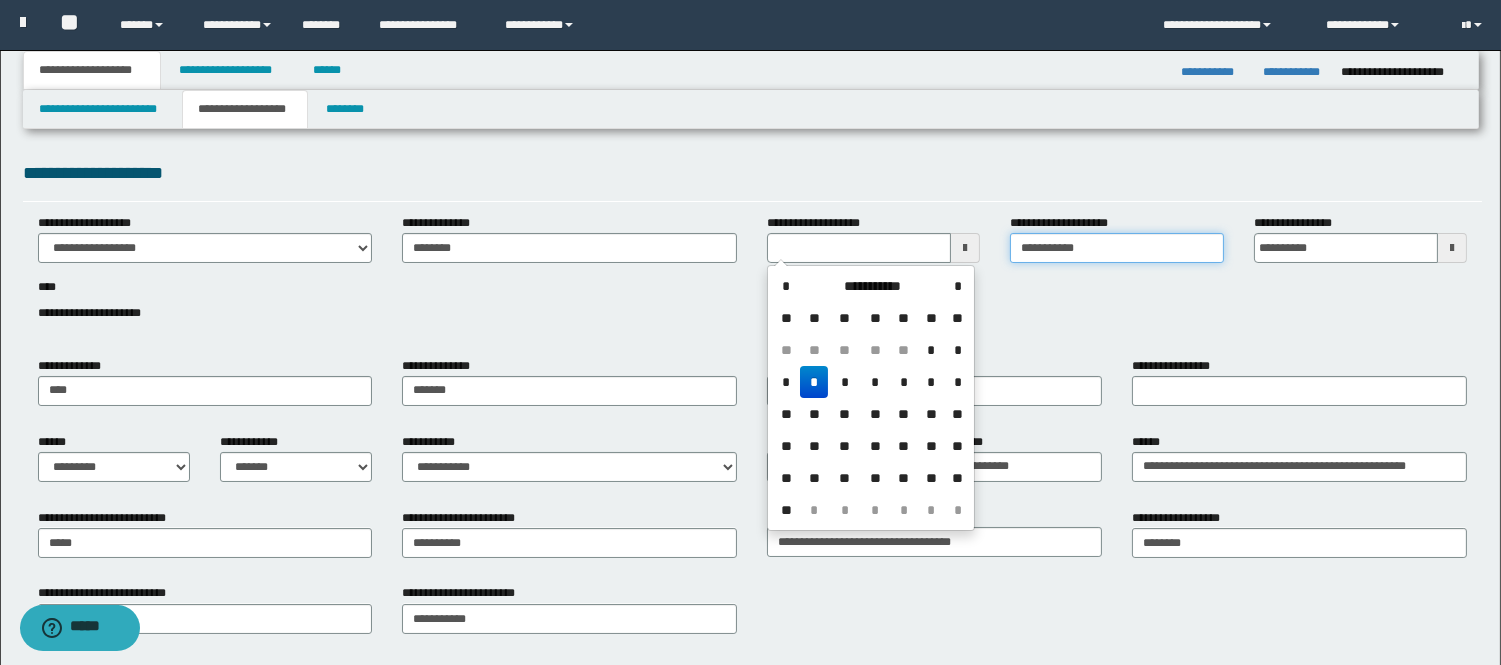 type 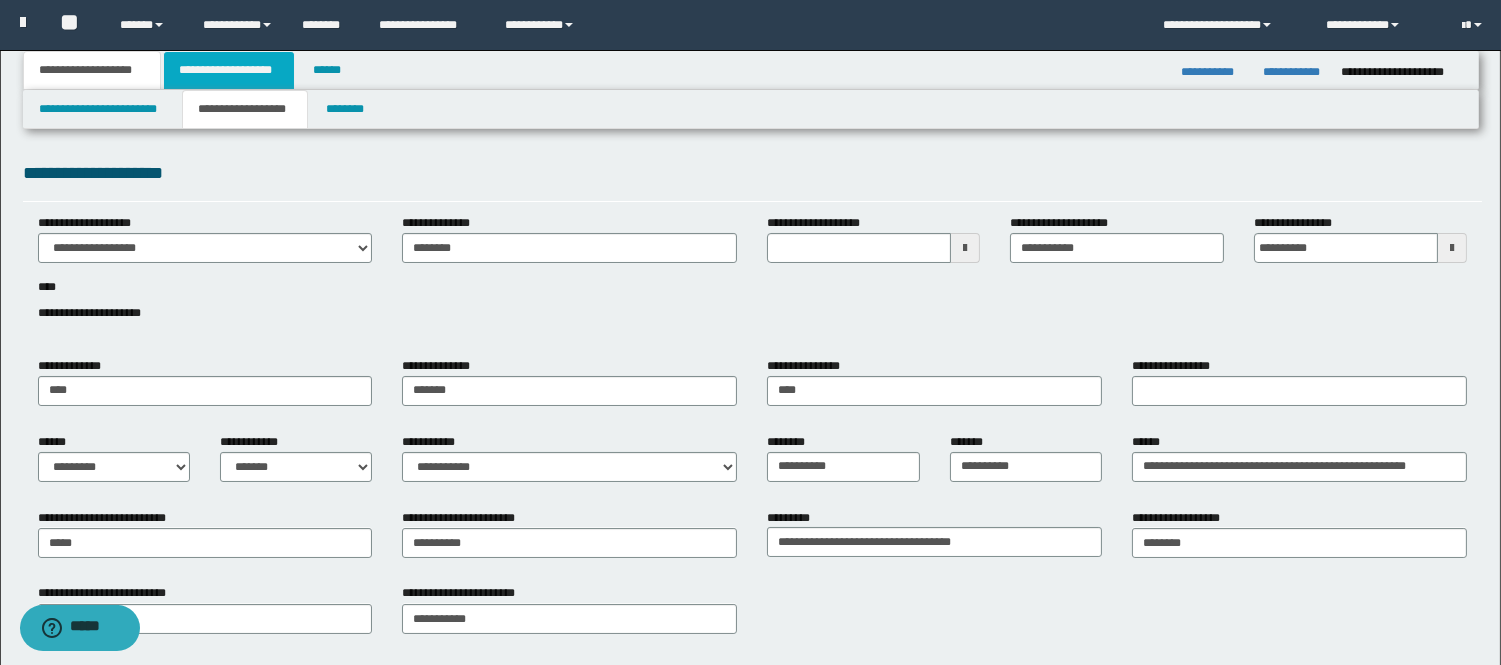 click on "**********" at bounding box center (229, 70) 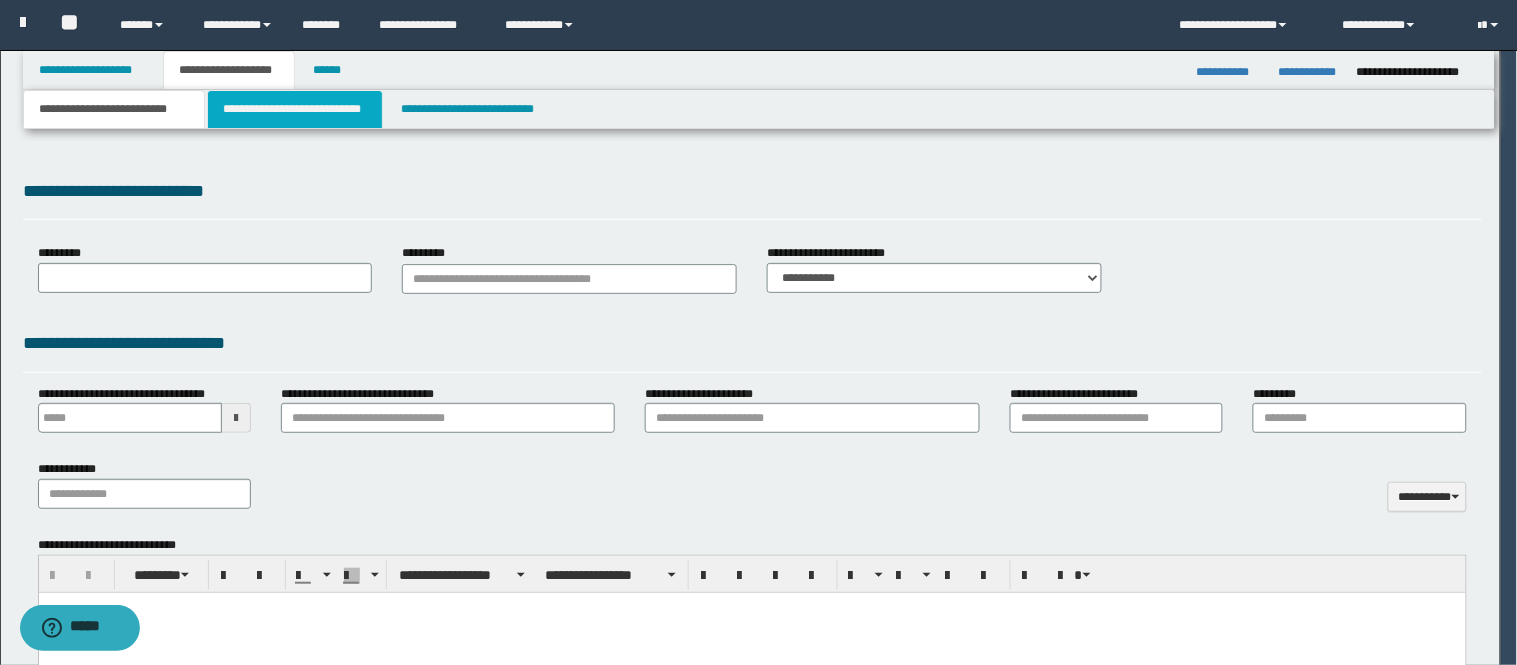 type on "********" 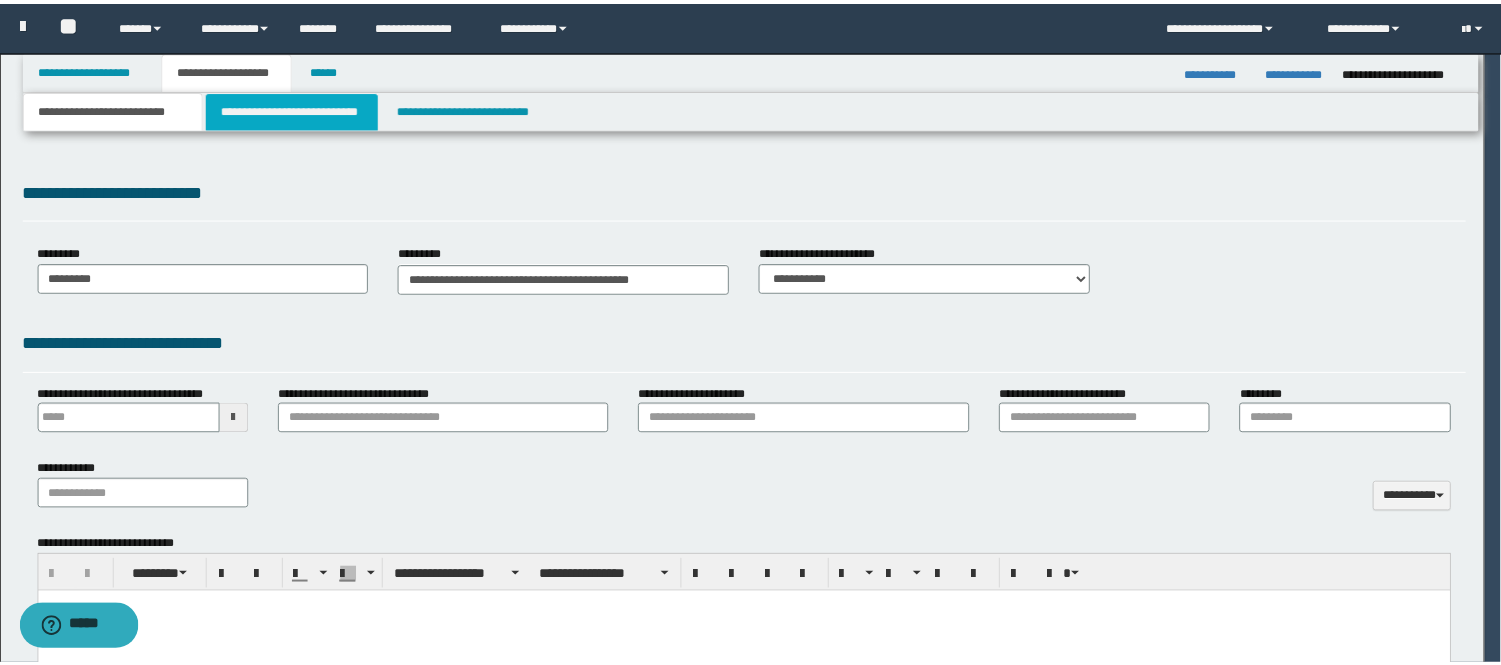 scroll, scrollTop: 0, scrollLeft: 0, axis: both 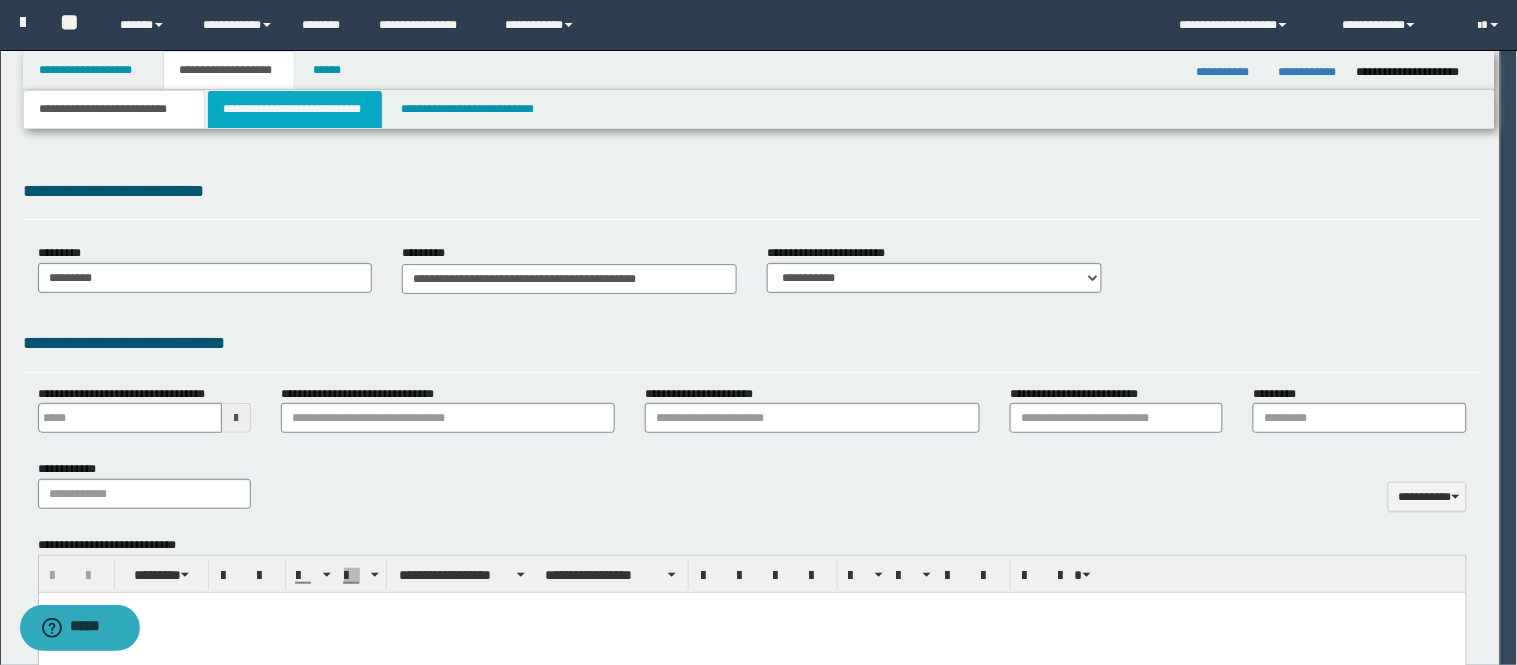 type on "**********" 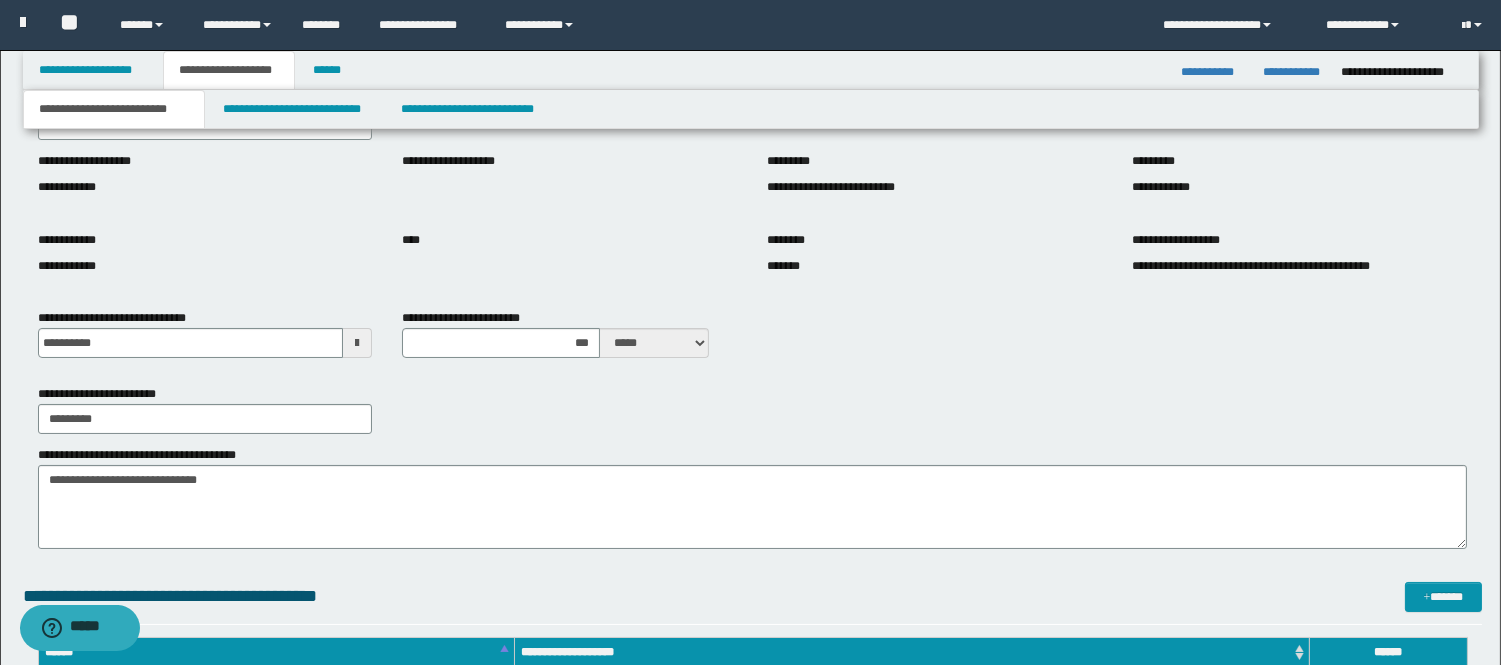 scroll, scrollTop: 222, scrollLeft: 0, axis: vertical 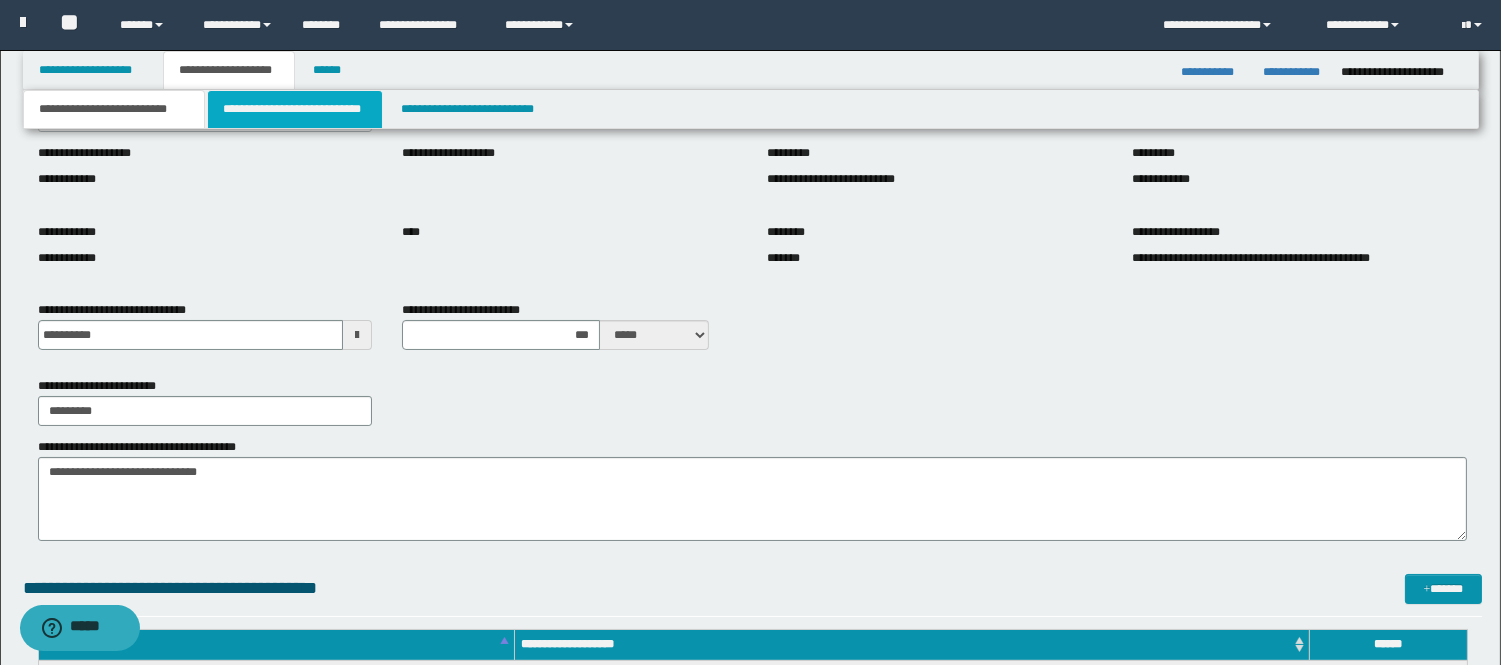 click on "**********" at bounding box center (295, 109) 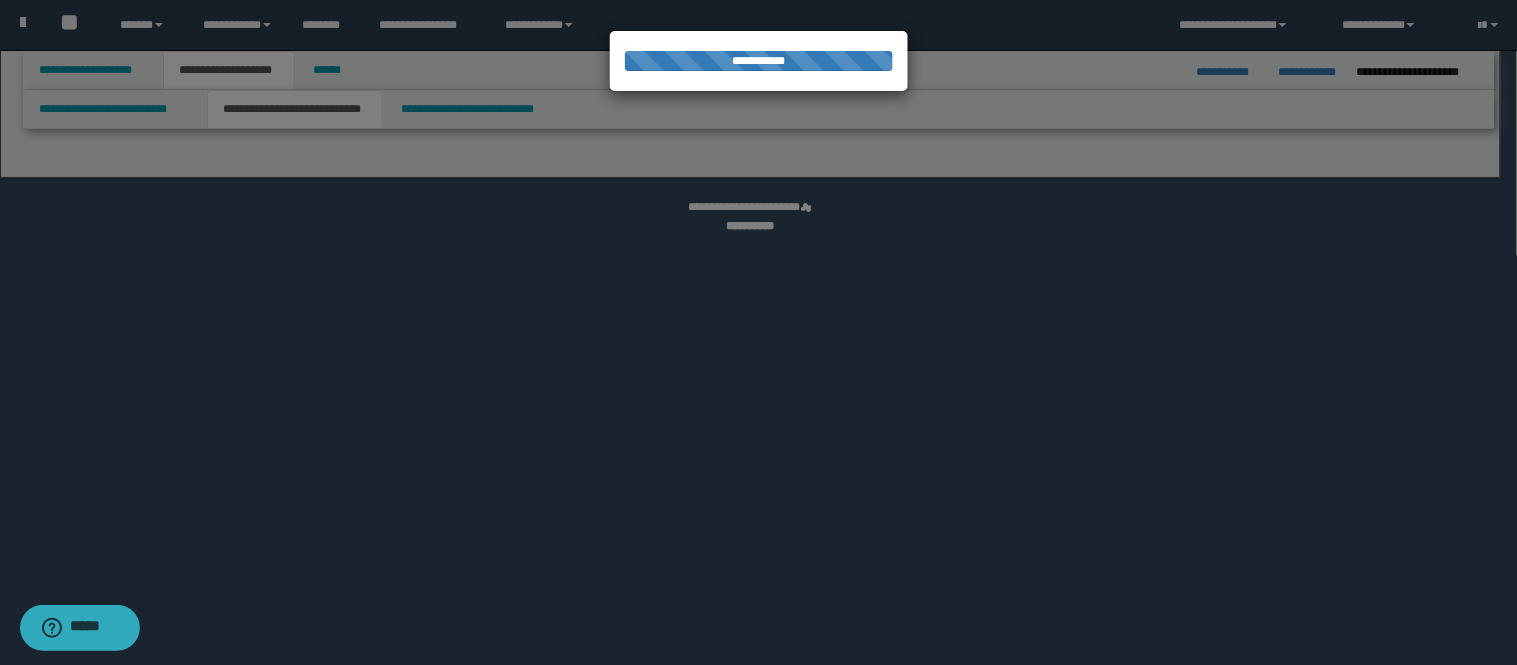 select on "*" 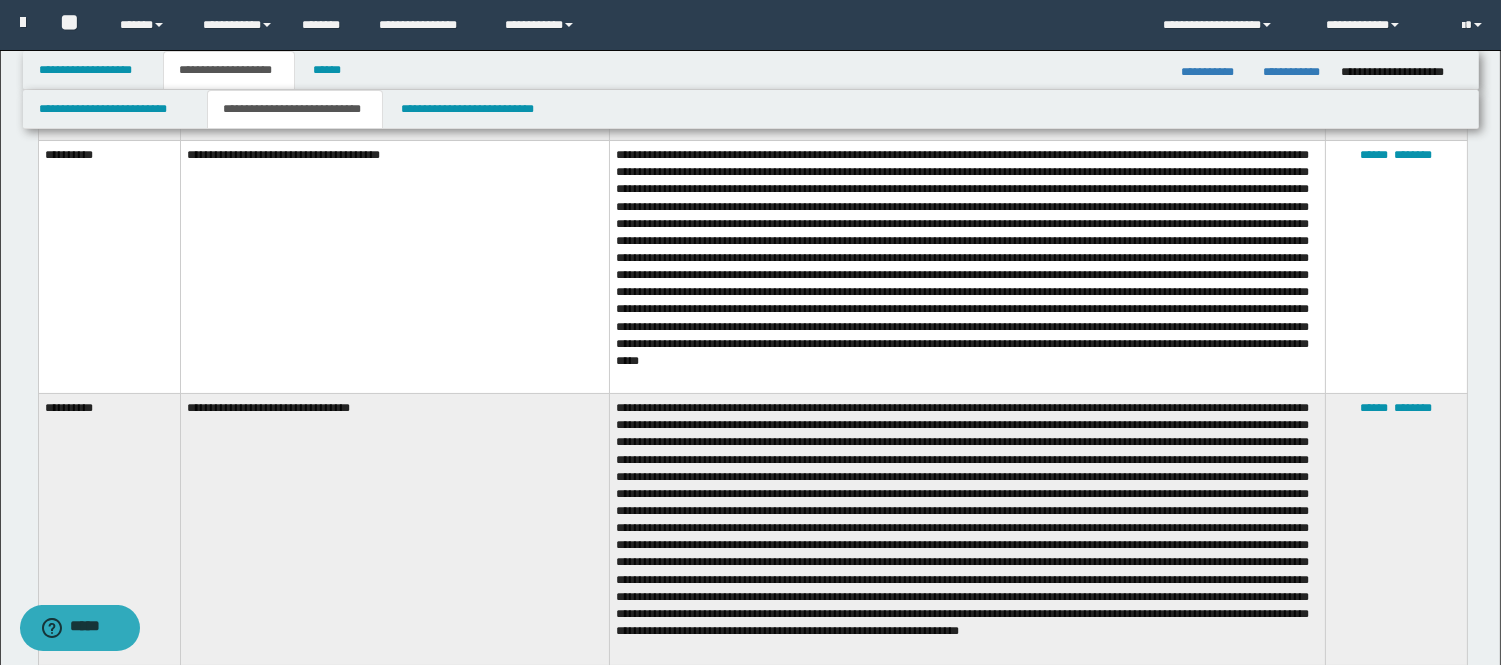 scroll, scrollTop: 341, scrollLeft: 0, axis: vertical 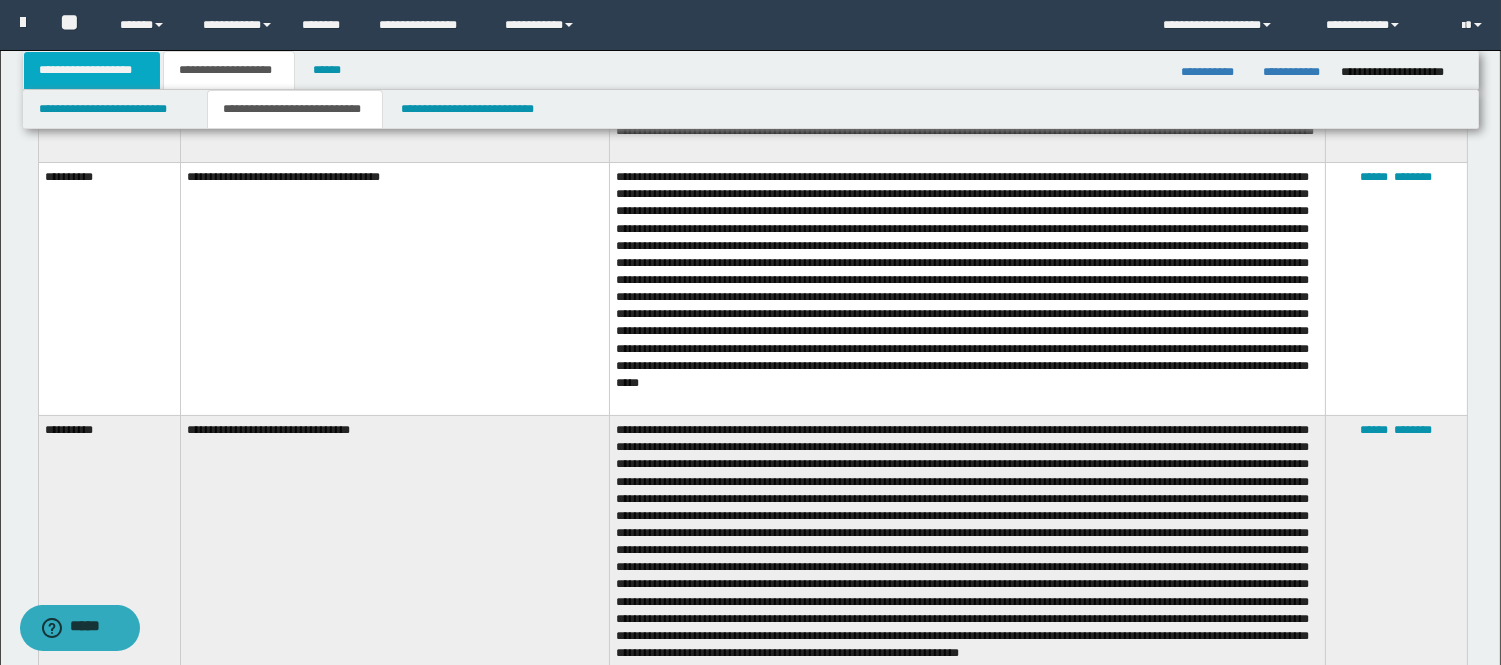 click on "**********" at bounding box center [92, 70] 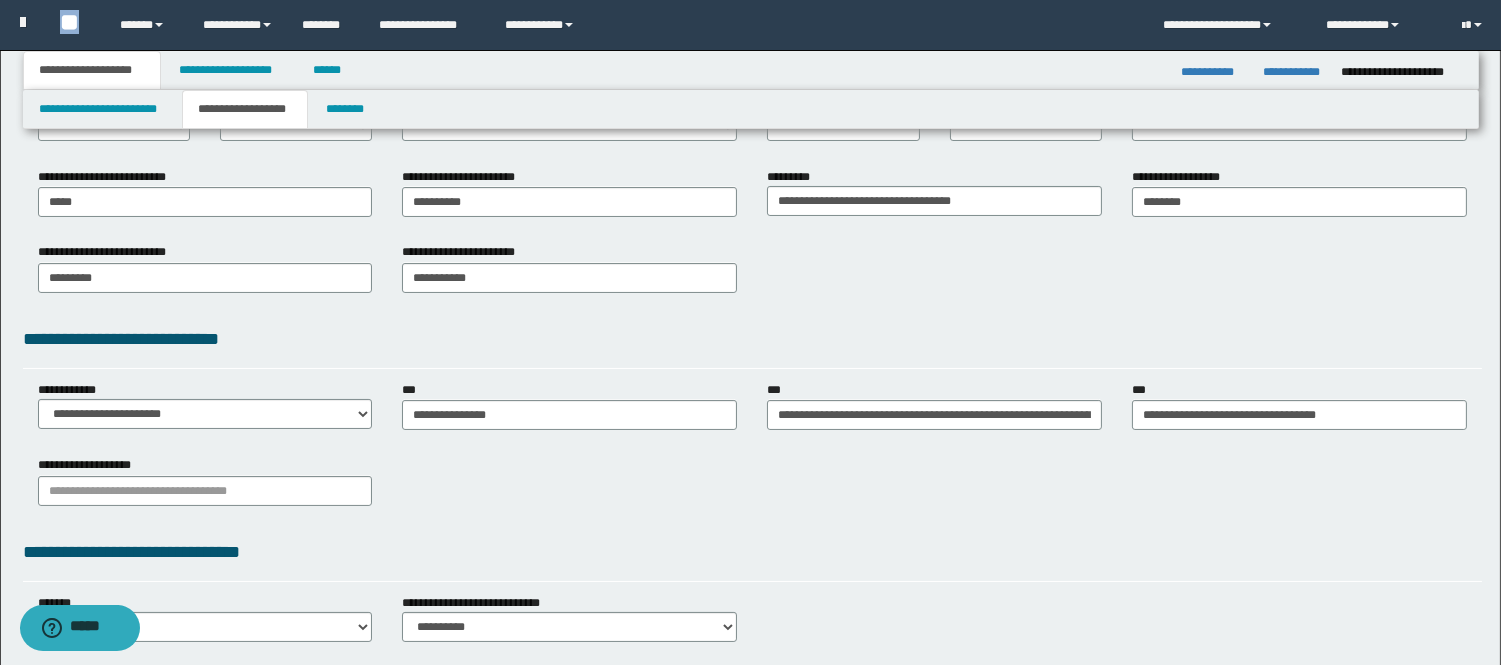 drag, startPoint x: 61, startPoint y: 21, endPoint x: 87, endPoint y: 22, distance: 26.019224 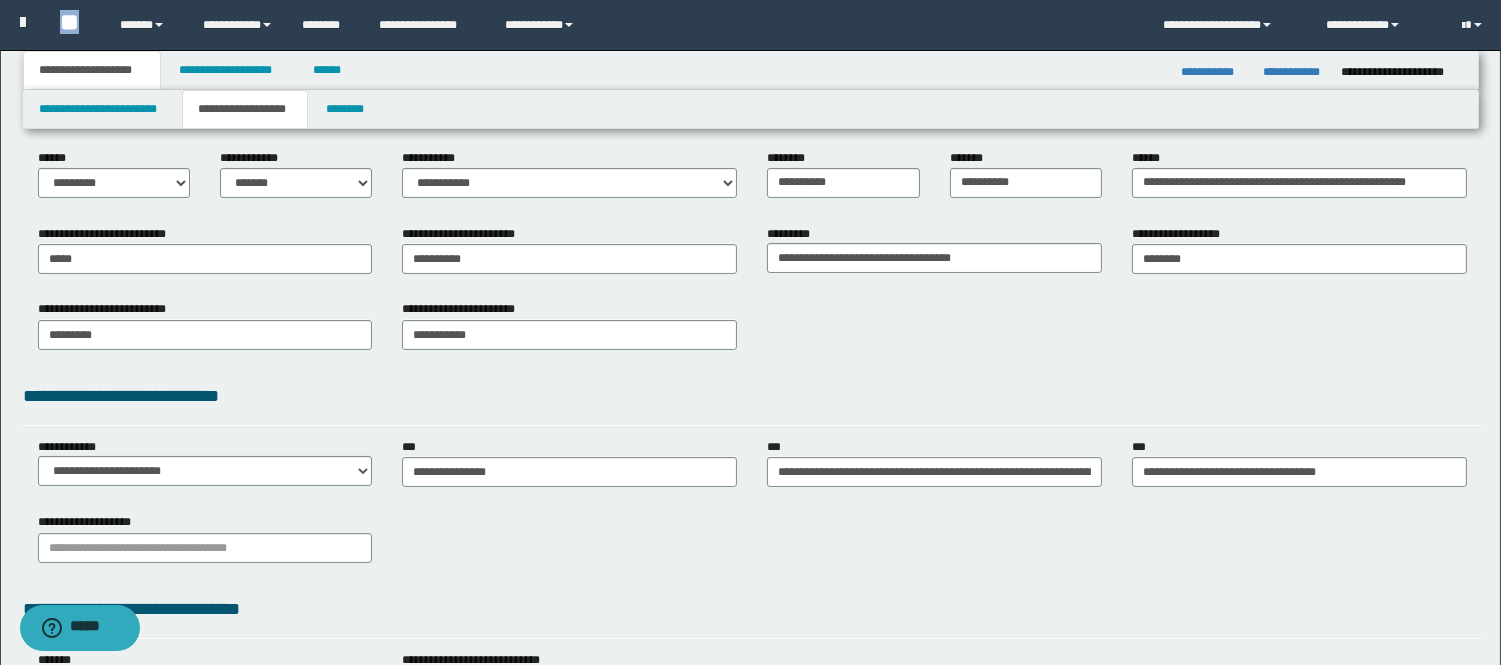 scroll, scrollTop: 118, scrollLeft: 0, axis: vertical 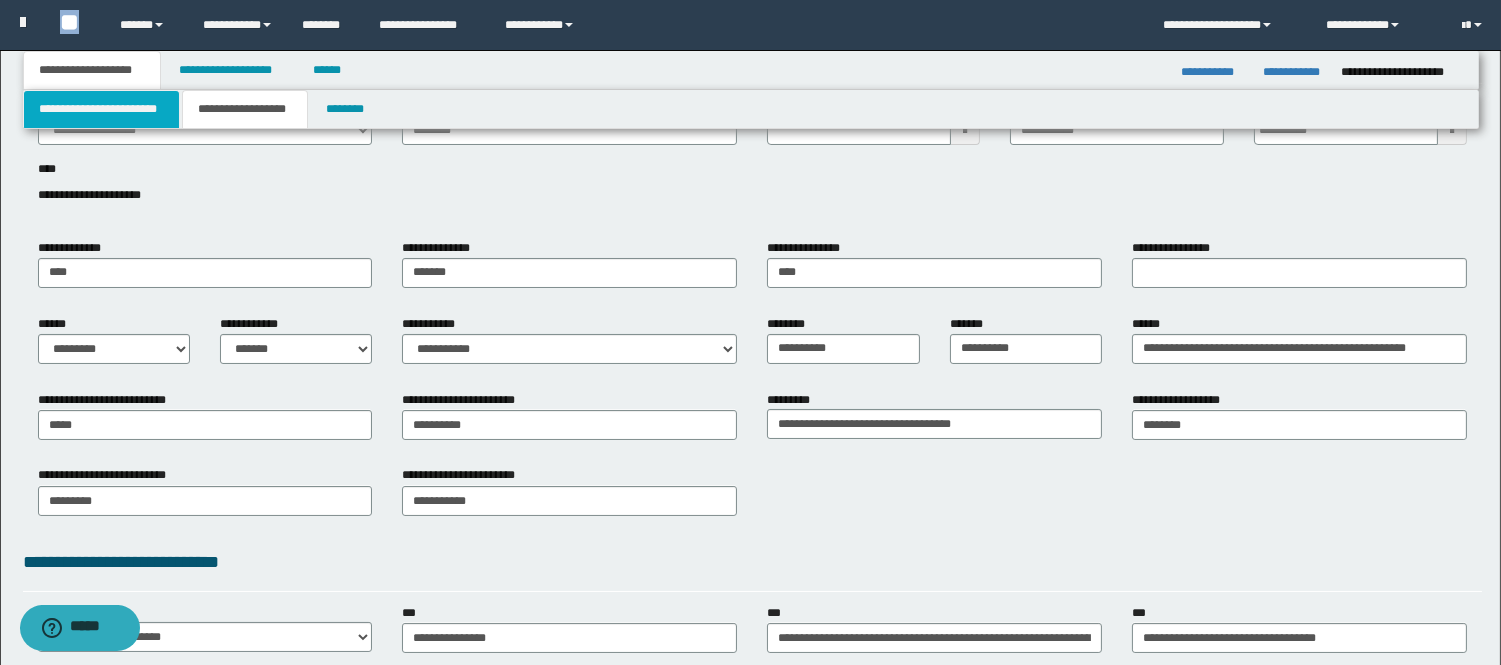 click on "**********" at bounding box center [101, 109] 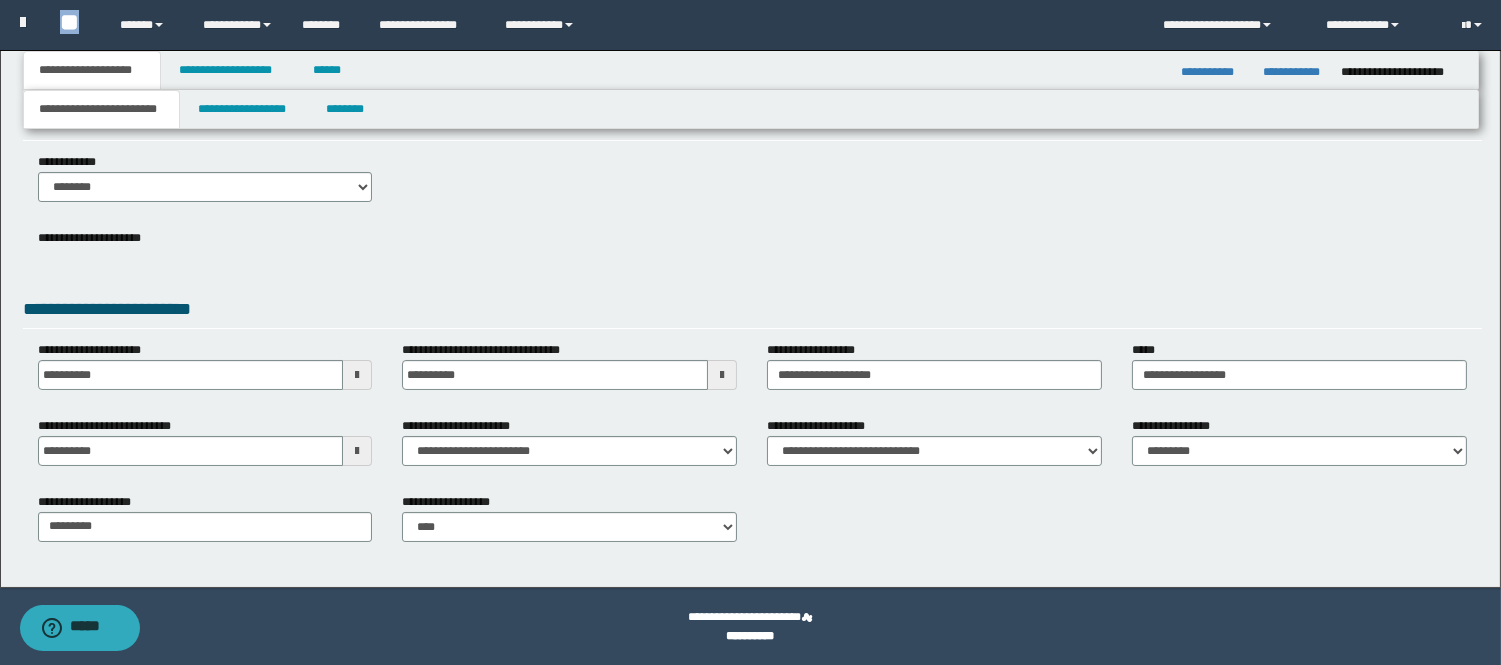 click on "**********" at bounding box center (92, 70) 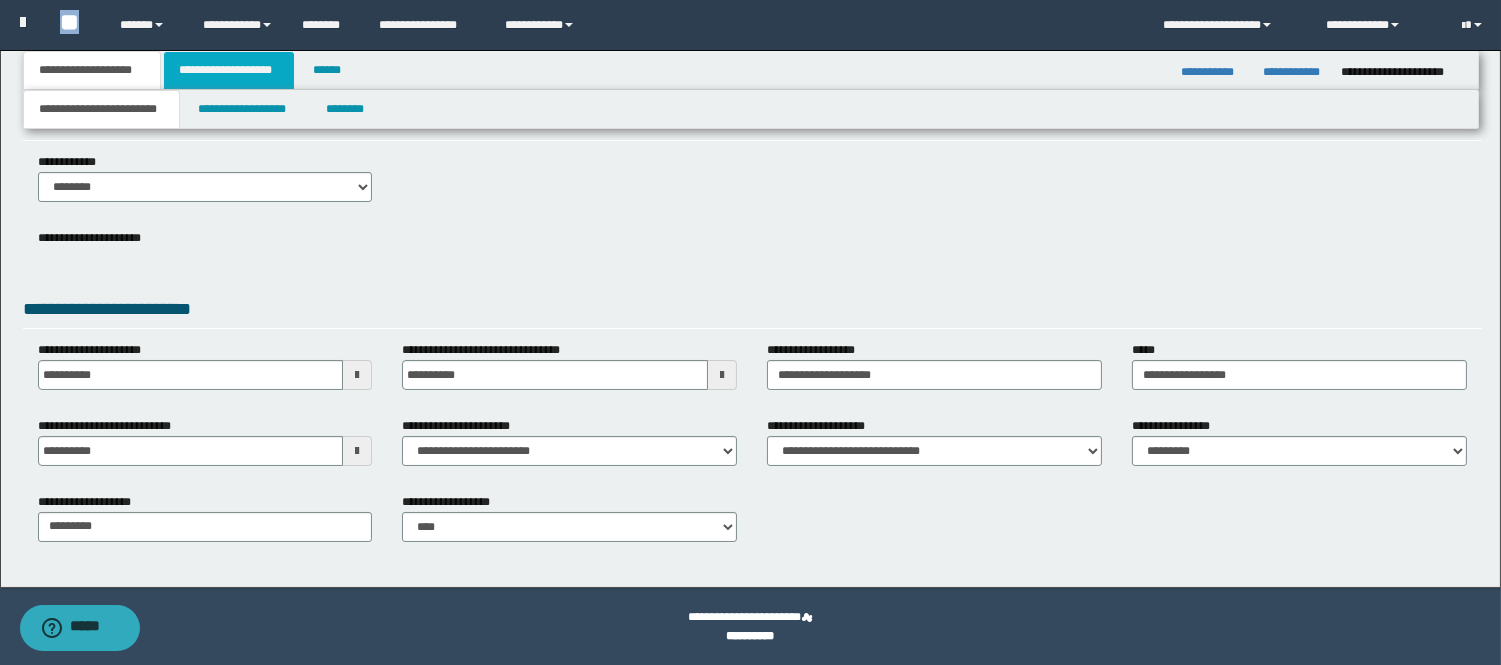 click on "**********" at bounding box center [229, 70] 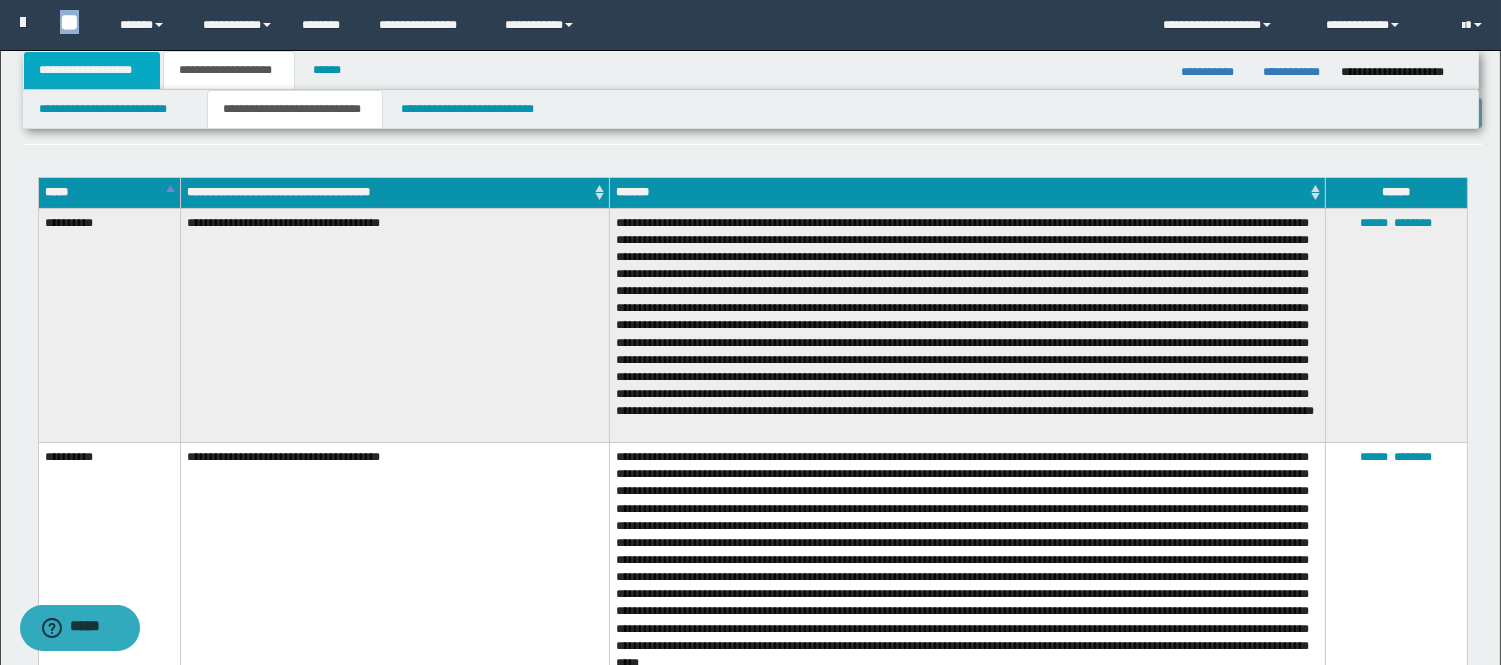 click on "**********" at bounding box center [92, 70] 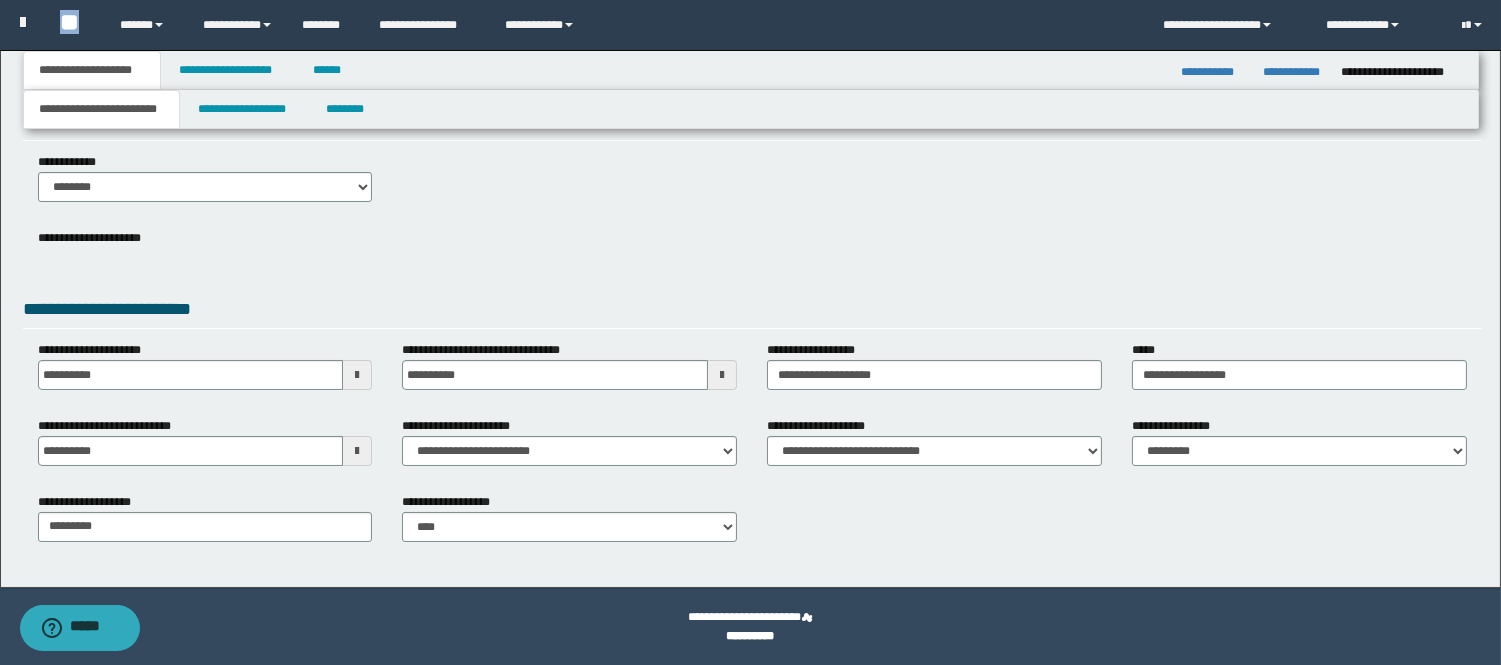 click on "**********" at bounding box center [92, 70] 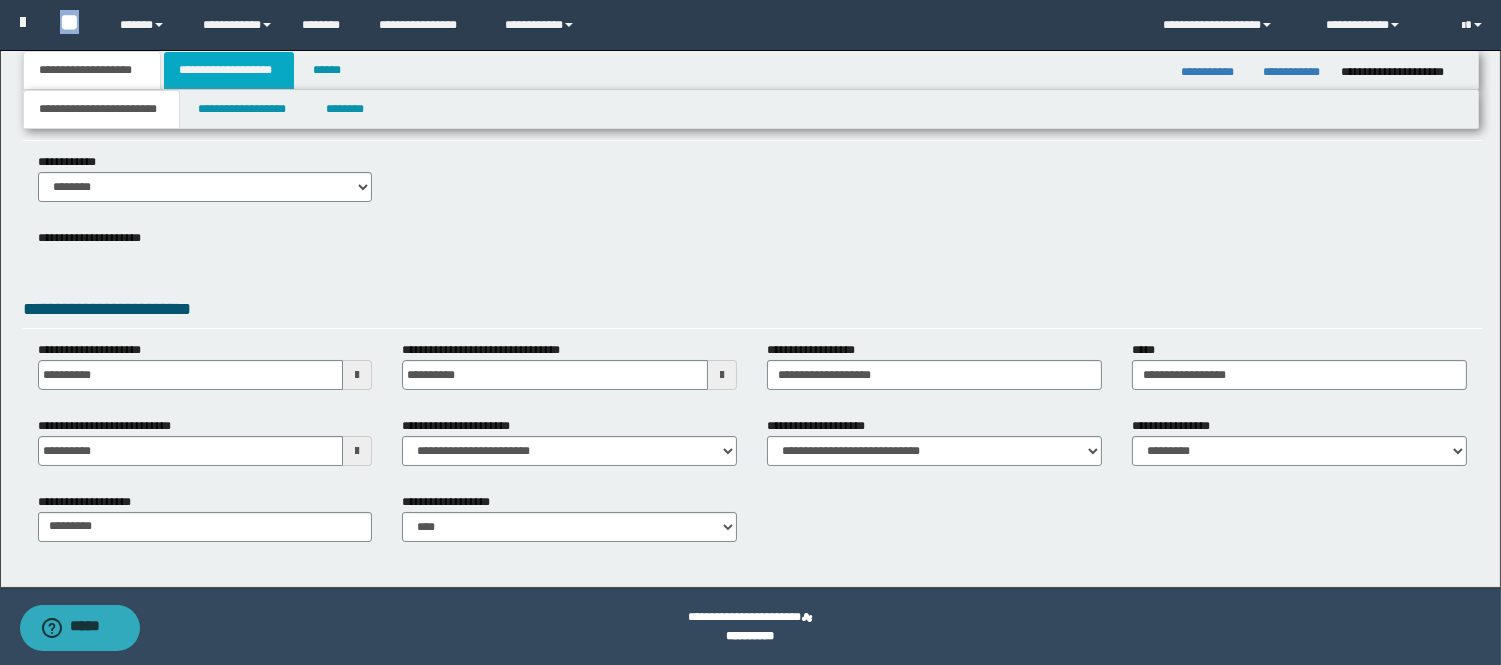 click on "**********" at bounding box center [229, 70] 